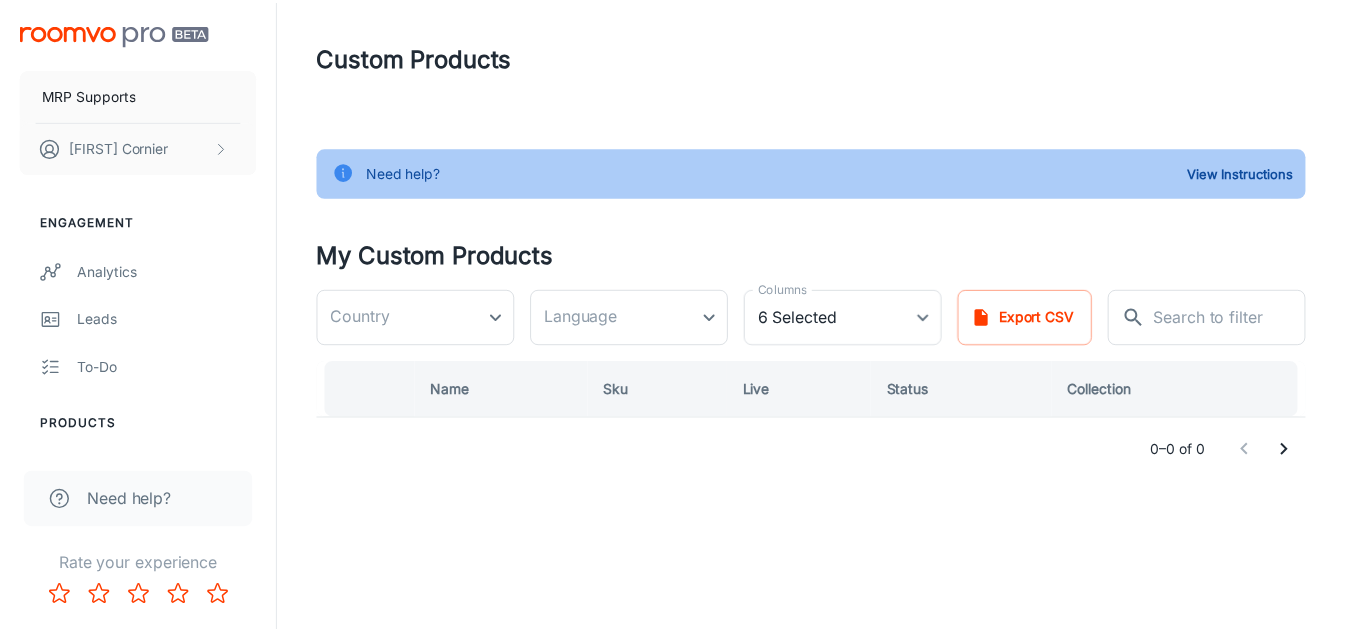 scroll, scrollTop: 0, scrollLeft: 0, axis: both 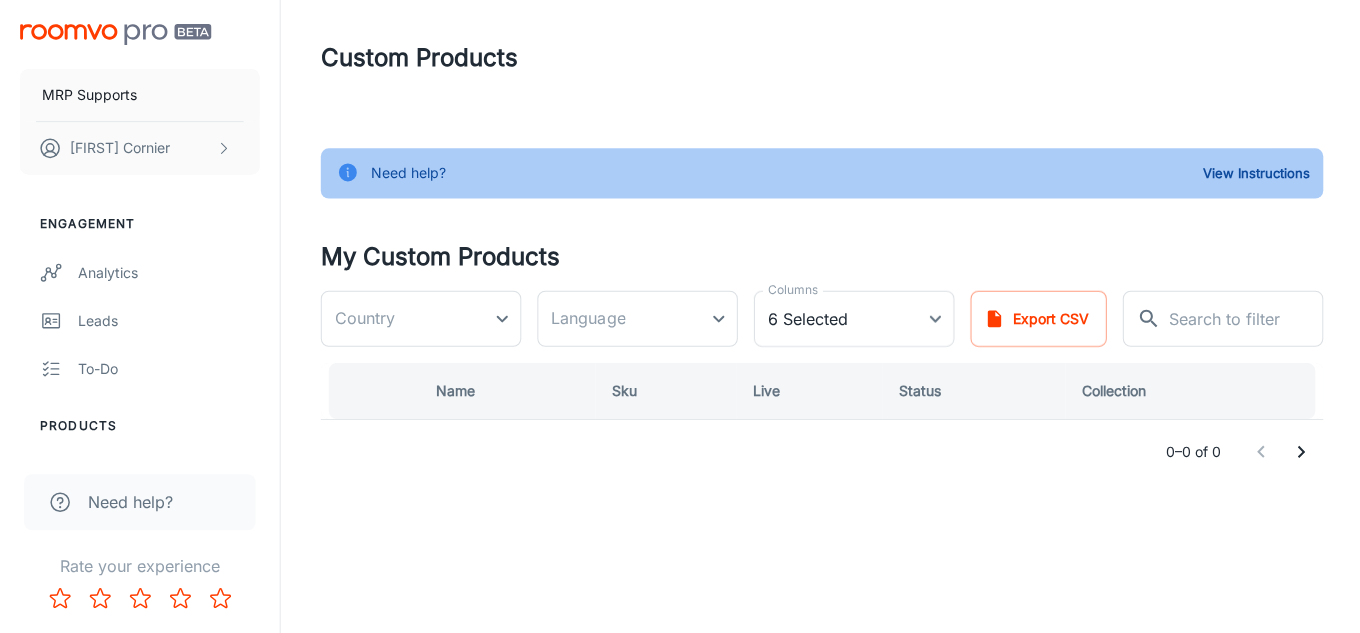 type on "United States" 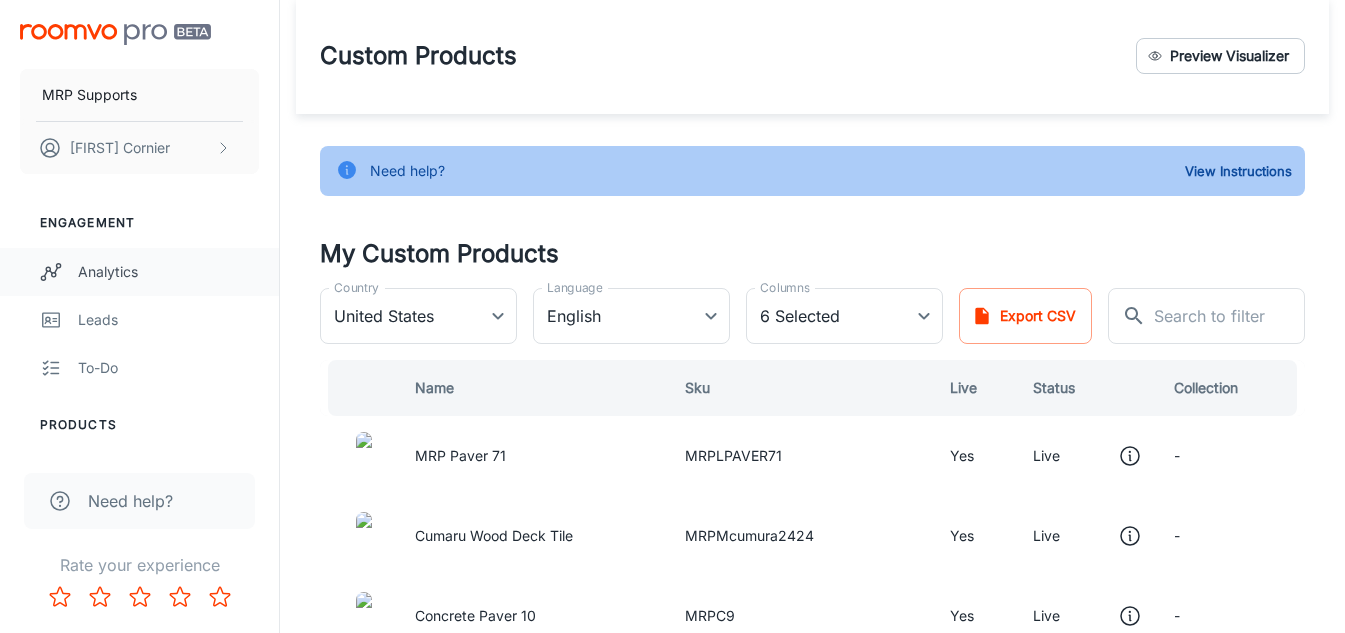 scroll, scrollTop: 0, scrollLeft: 0, axis: both 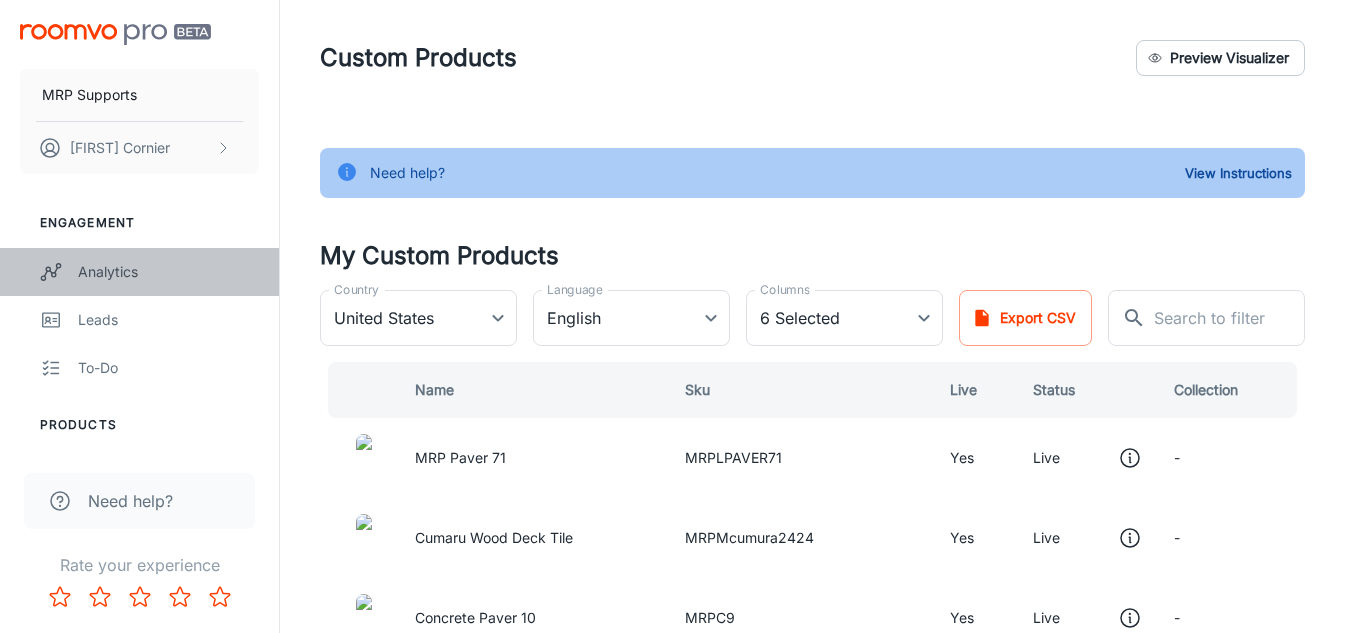 click on "Analytics" at bounding box center (168, 272) 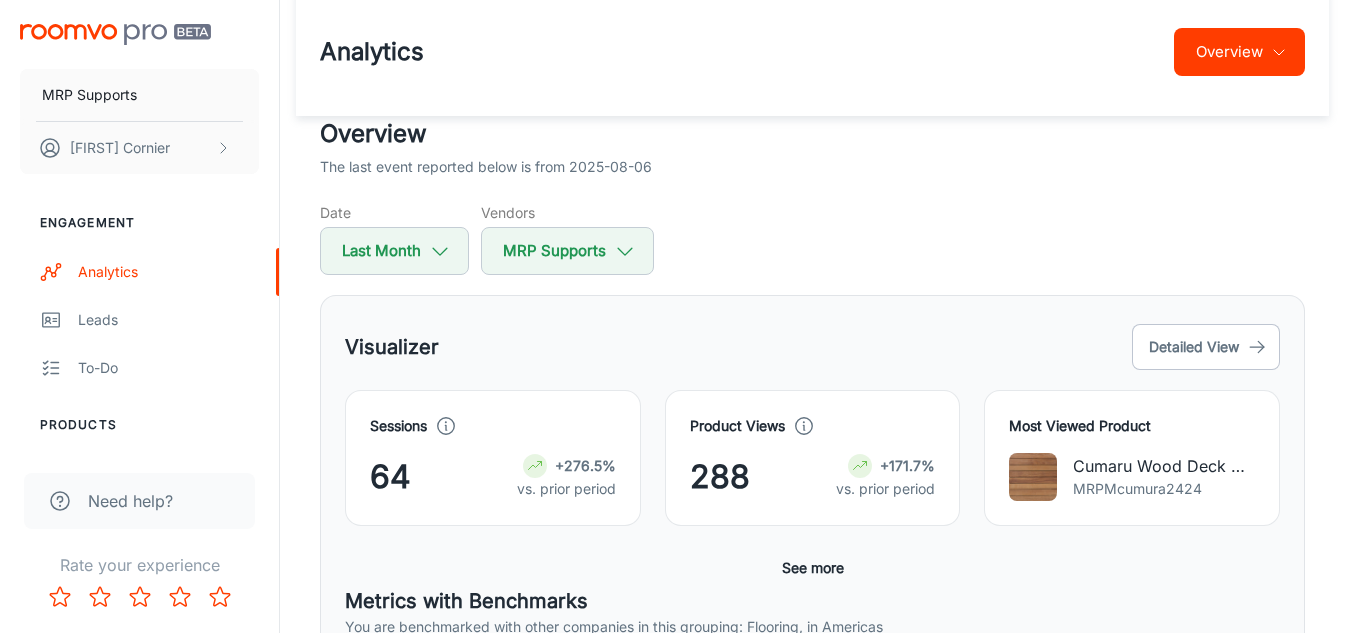 scroll, scrollTop: 37, scrollLeft: 0, axis: vertical 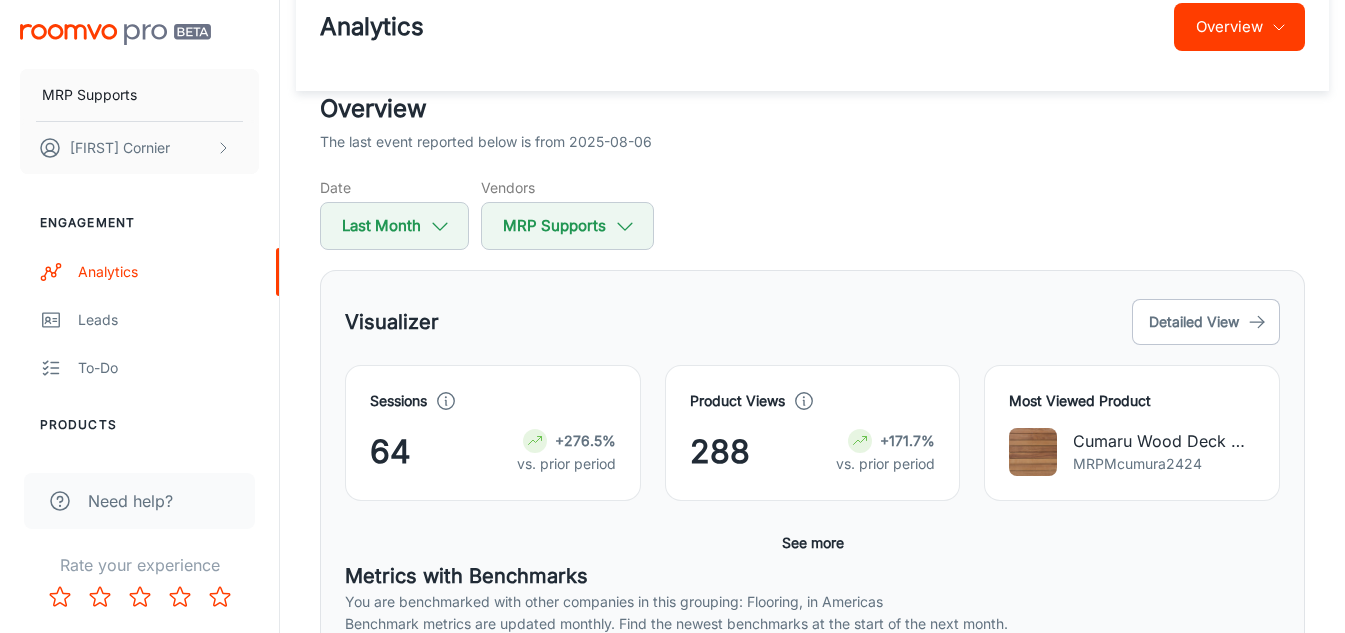 drag, startPoint x: 1094, startPoint y: 85, endPoint x: 1006, endPoint y: 13, distance: 113.70136 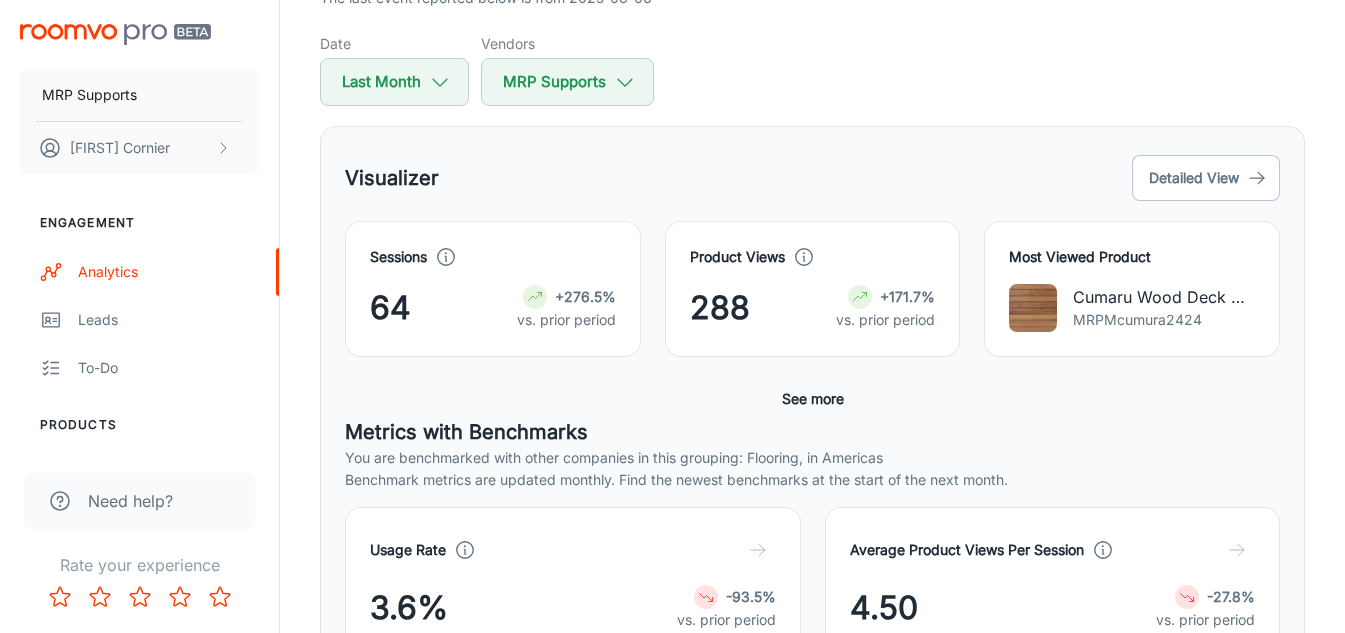 scroll, scrollTop: 89, scrollLeft: 0, axis: vertical 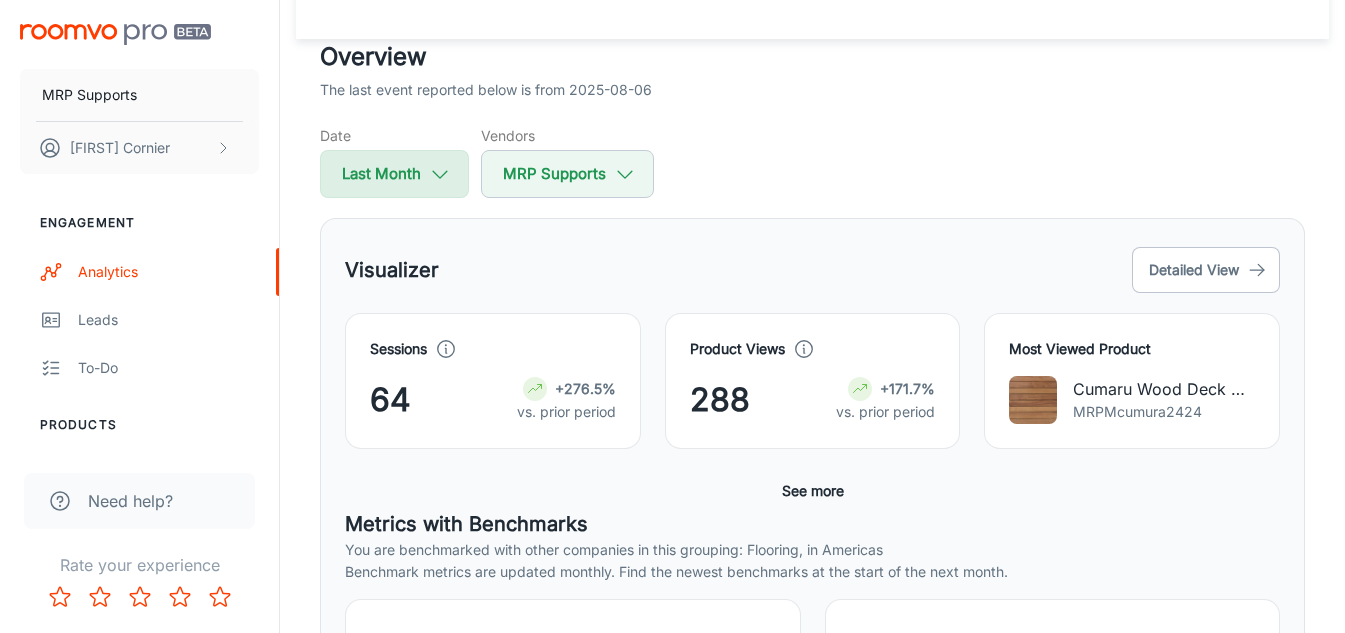 click 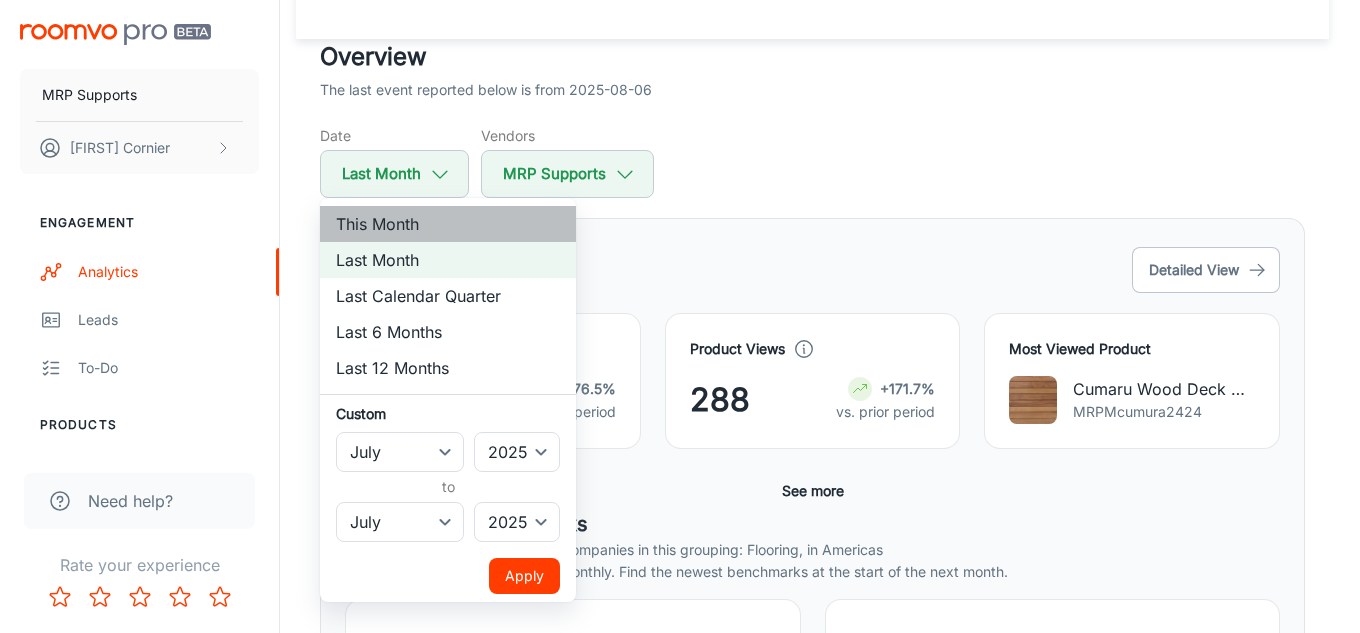 click on "This Month" at bounding box center (448, 224) 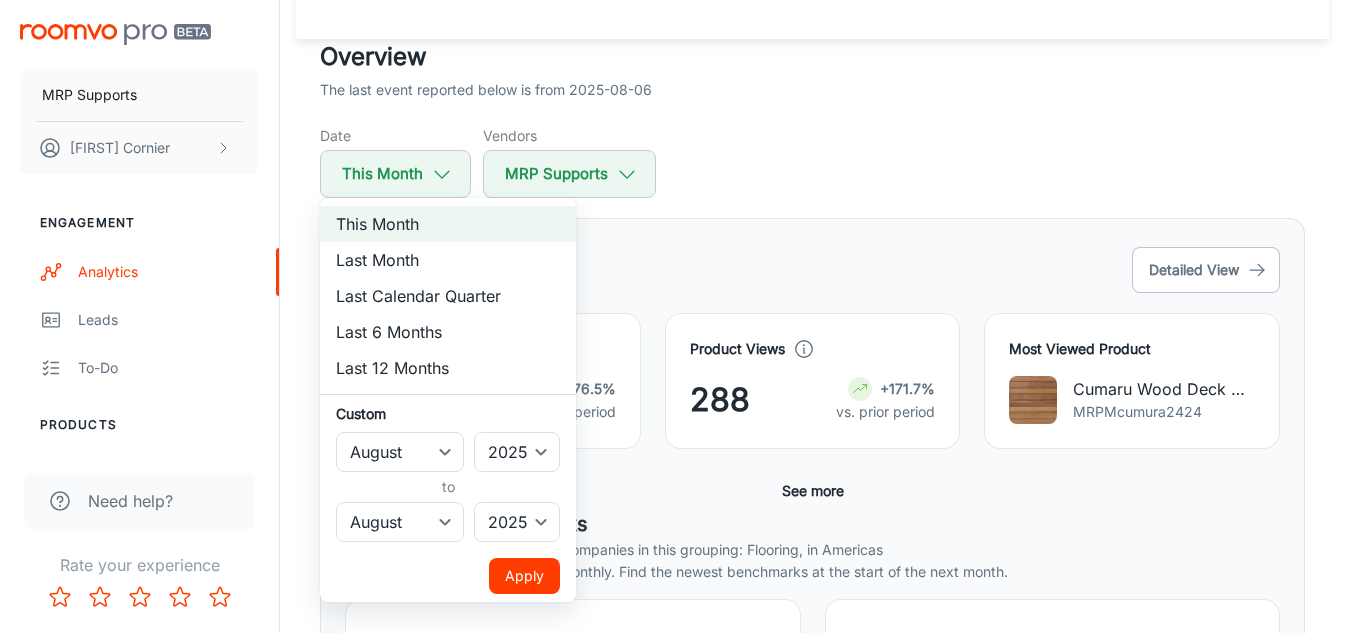 click at bounding box center (680, 316) 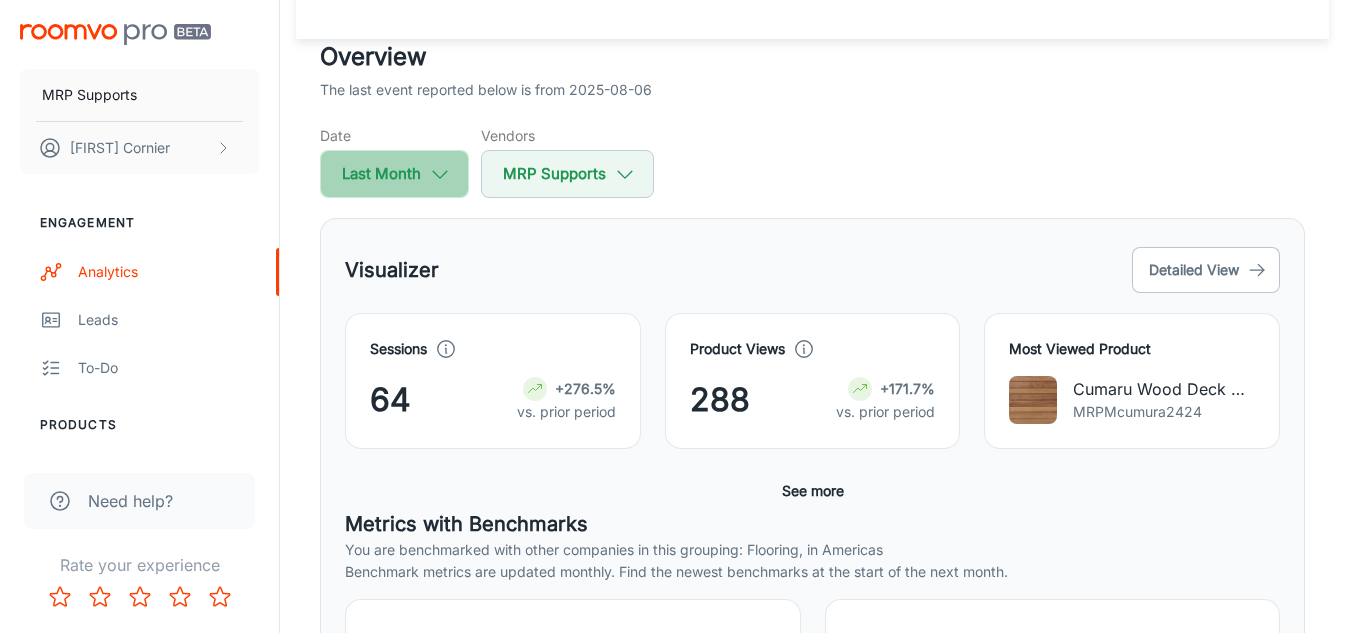 click 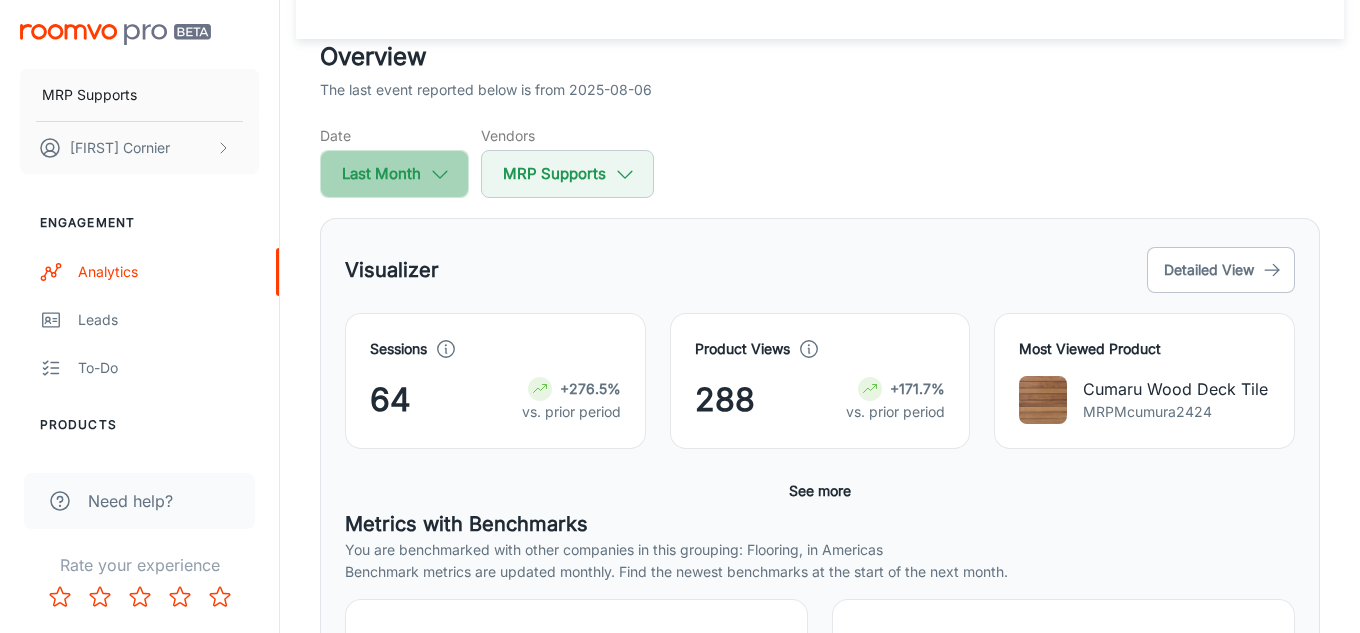 select on "6" 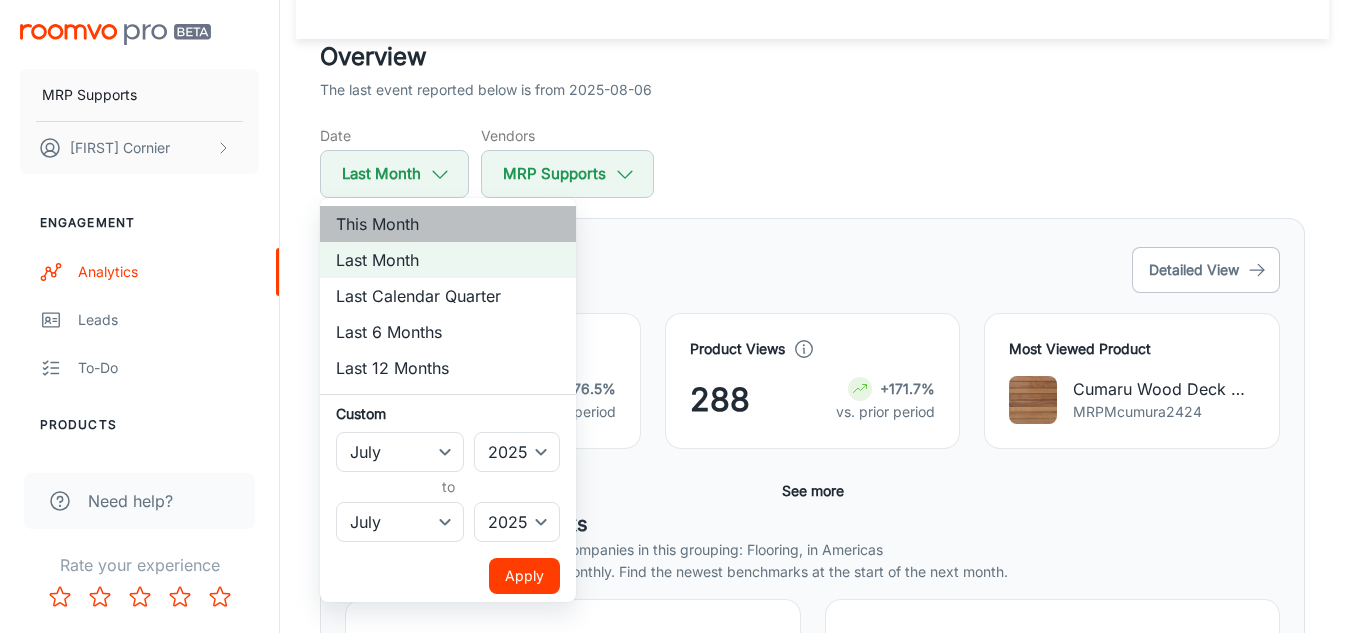 click on "This Month" at bounding box center (448, 224) 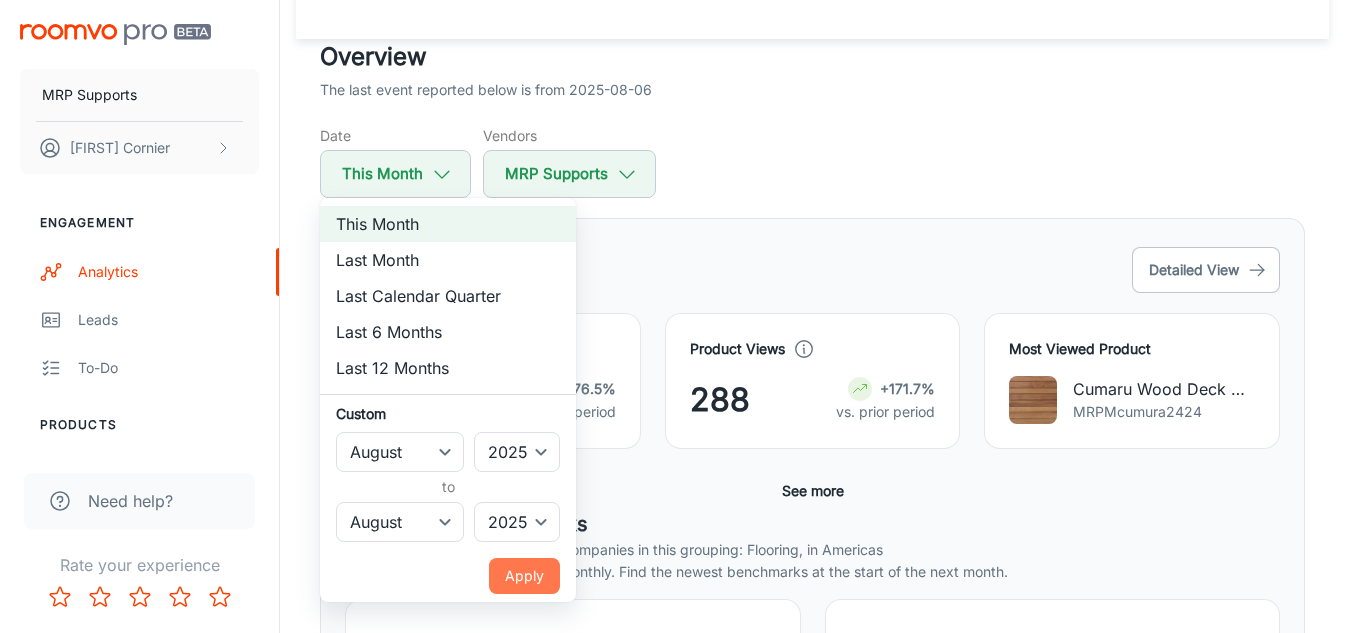 click on "Apply" at bounding box center (524, 576) 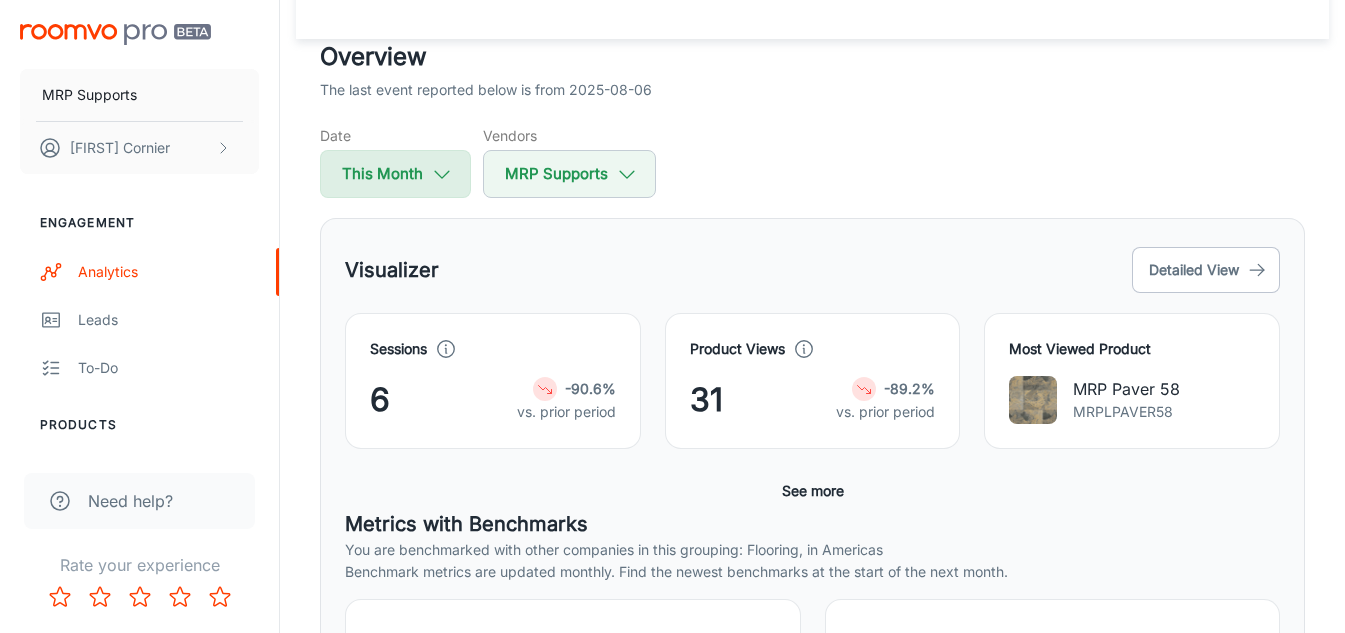 click on "This Month" at bounding box center [395, 174] 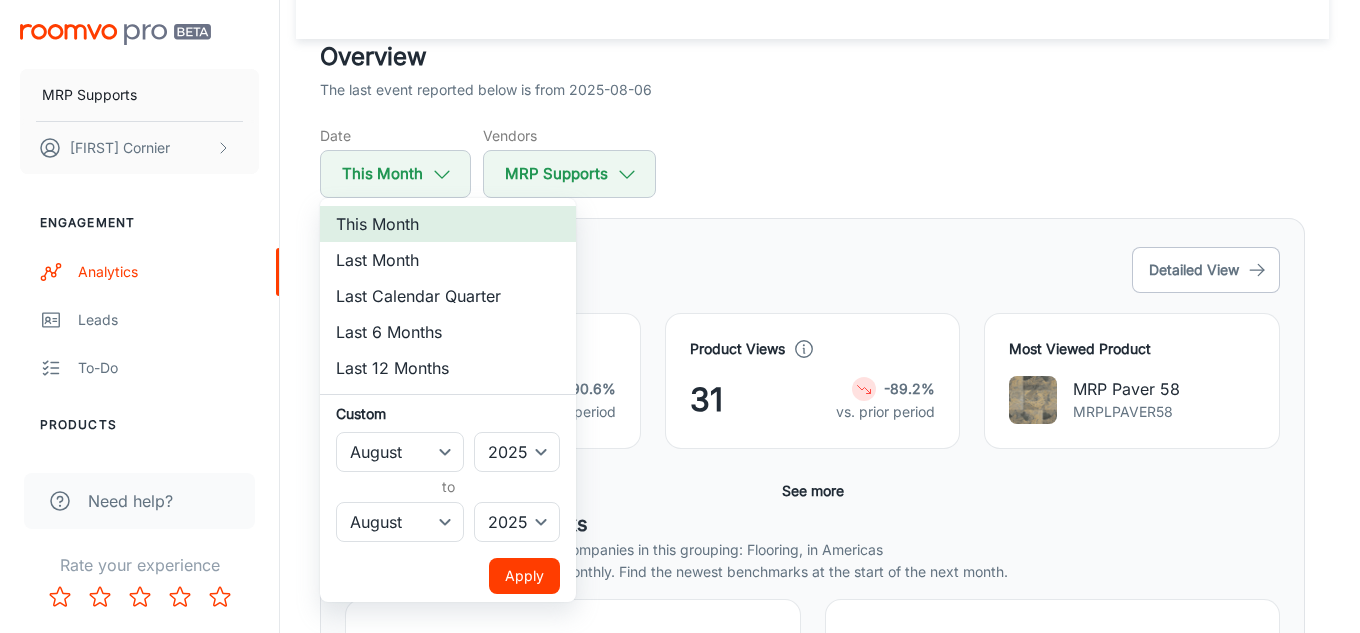 click on "This Month" at bounding box center (448, 224) 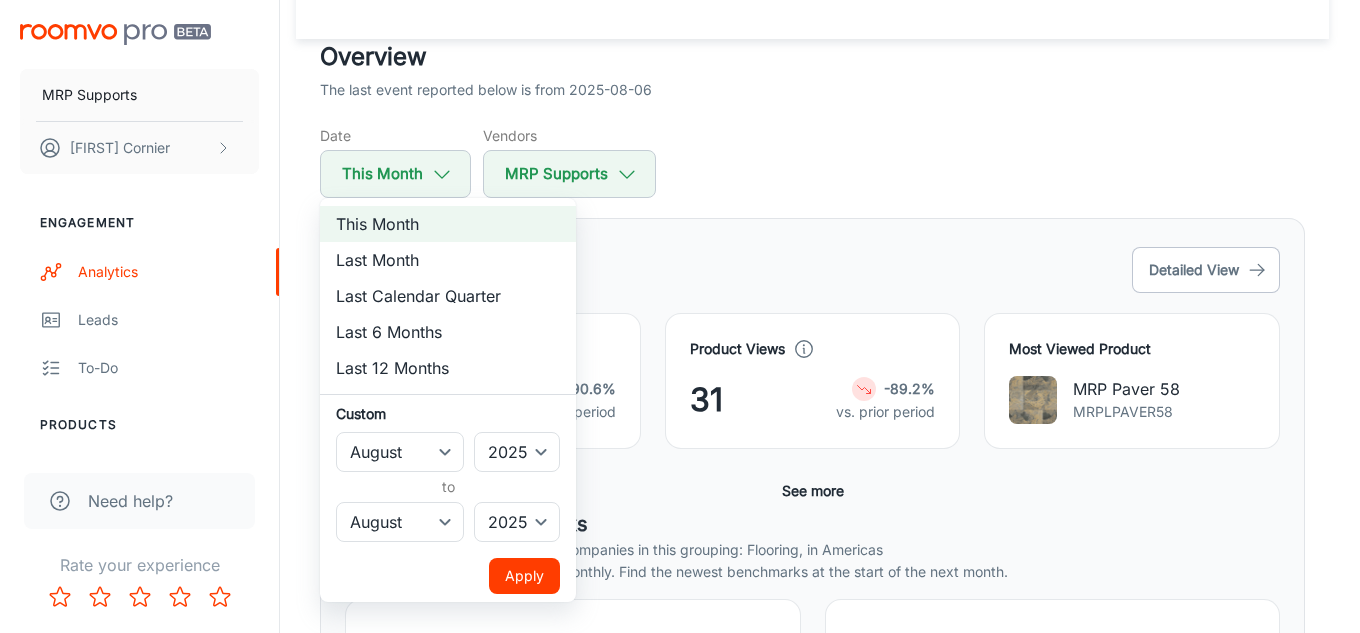 click on "Apply" at bounding box center [524, 576] 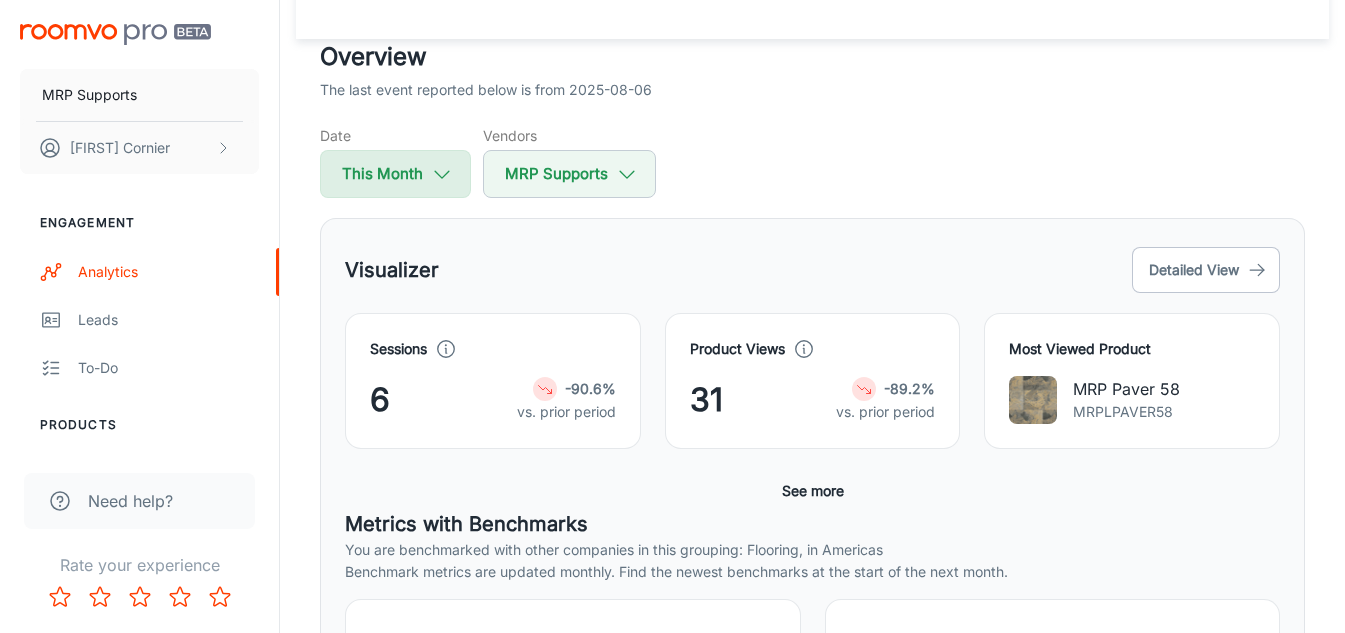 click 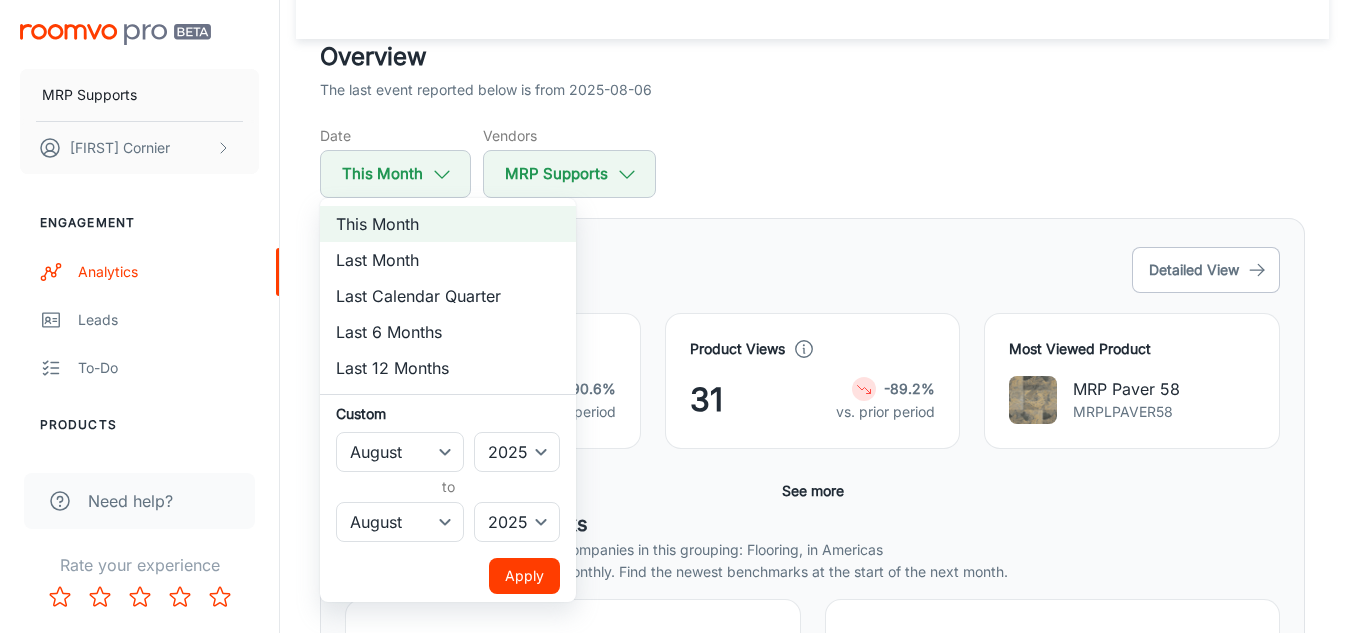 click on "Last Month" at bounding box center [448, 260] 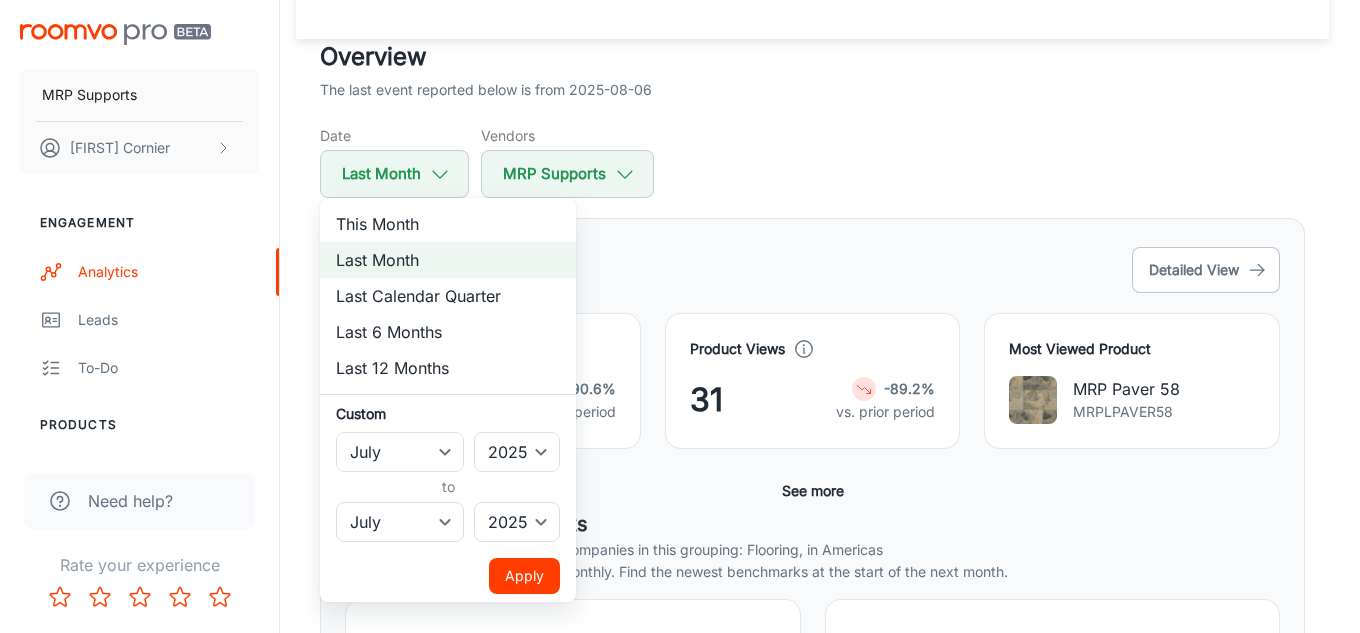 click on "Apply" at bounding box center (524, 576) 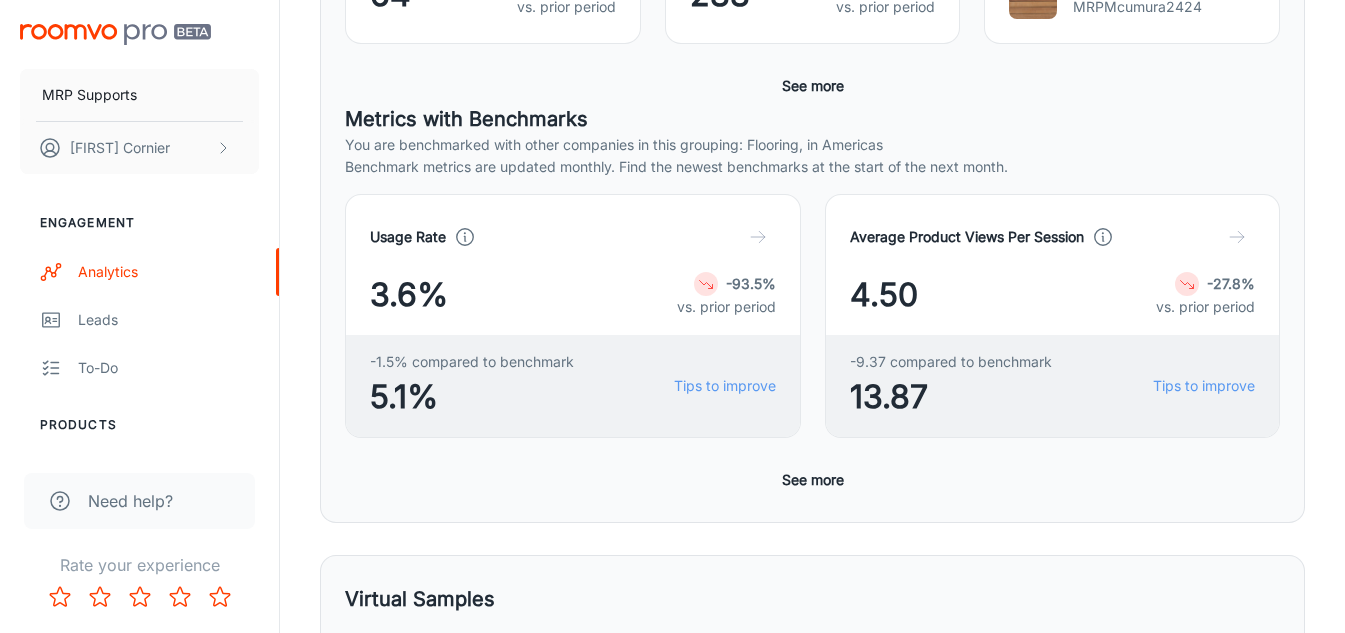 scroll, scrollTop: 491, scrollLeft: 0, axis: vertical 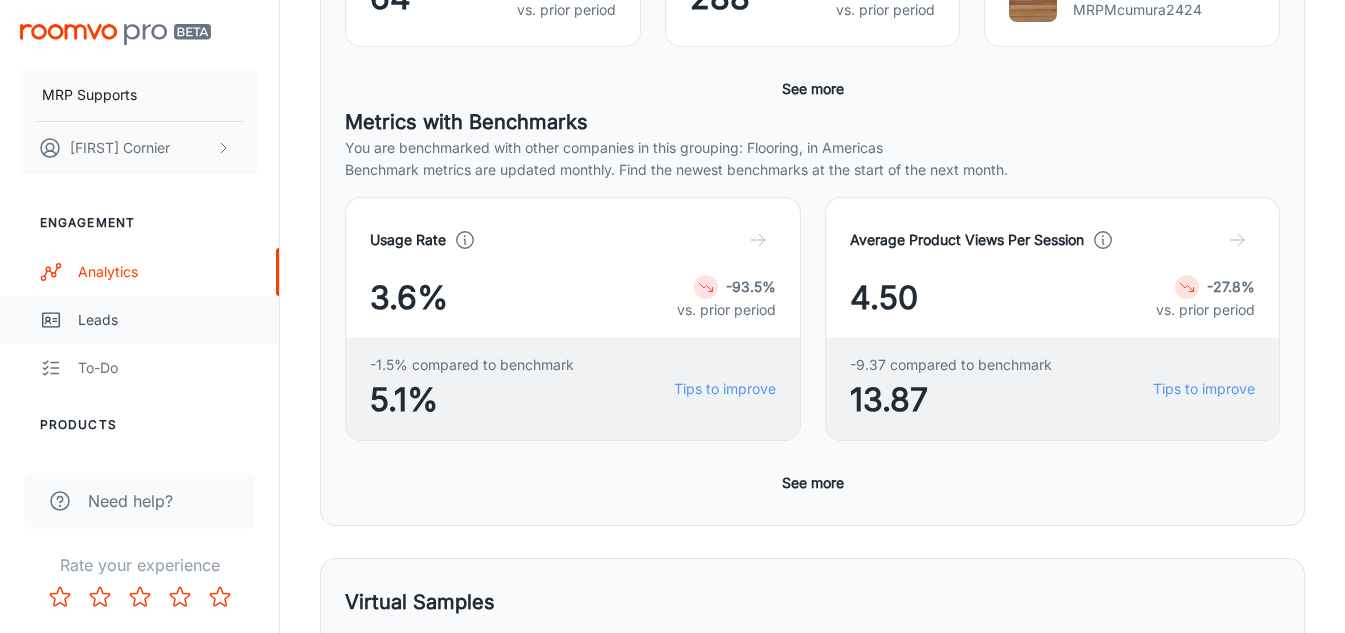 click on "Leads" at bounding box center (168, 320) 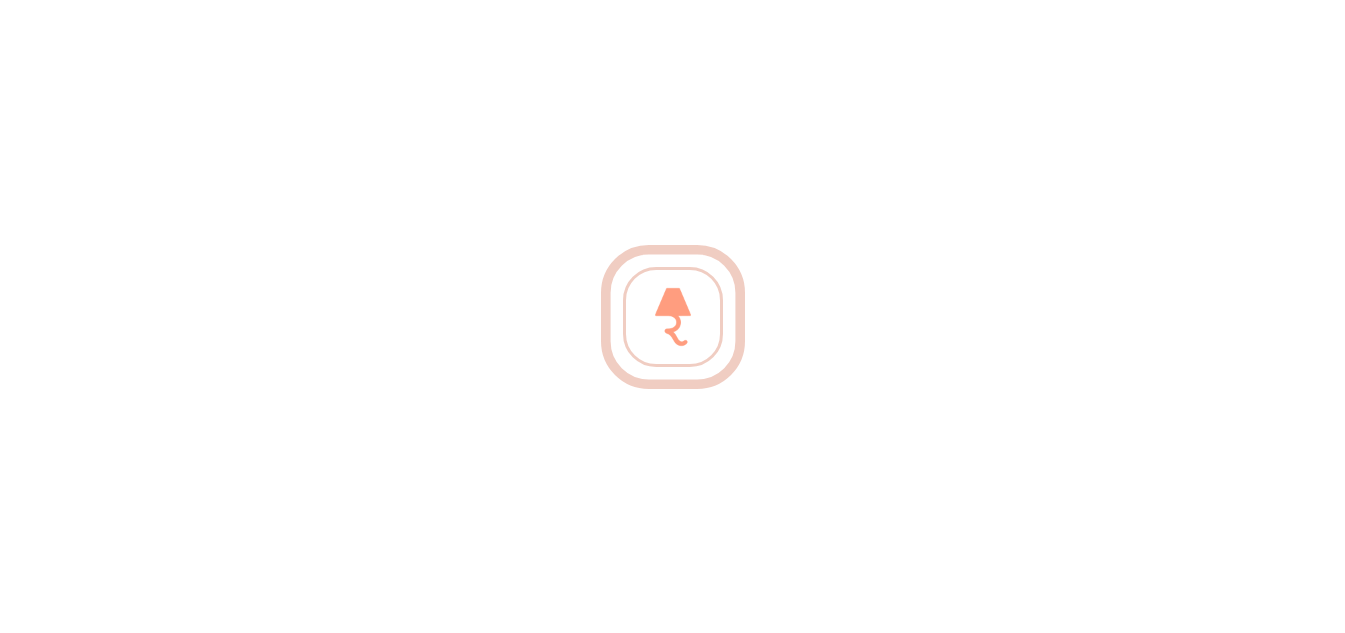 scroll, scrollTop: 0, scrollLeft: 0, axis: both 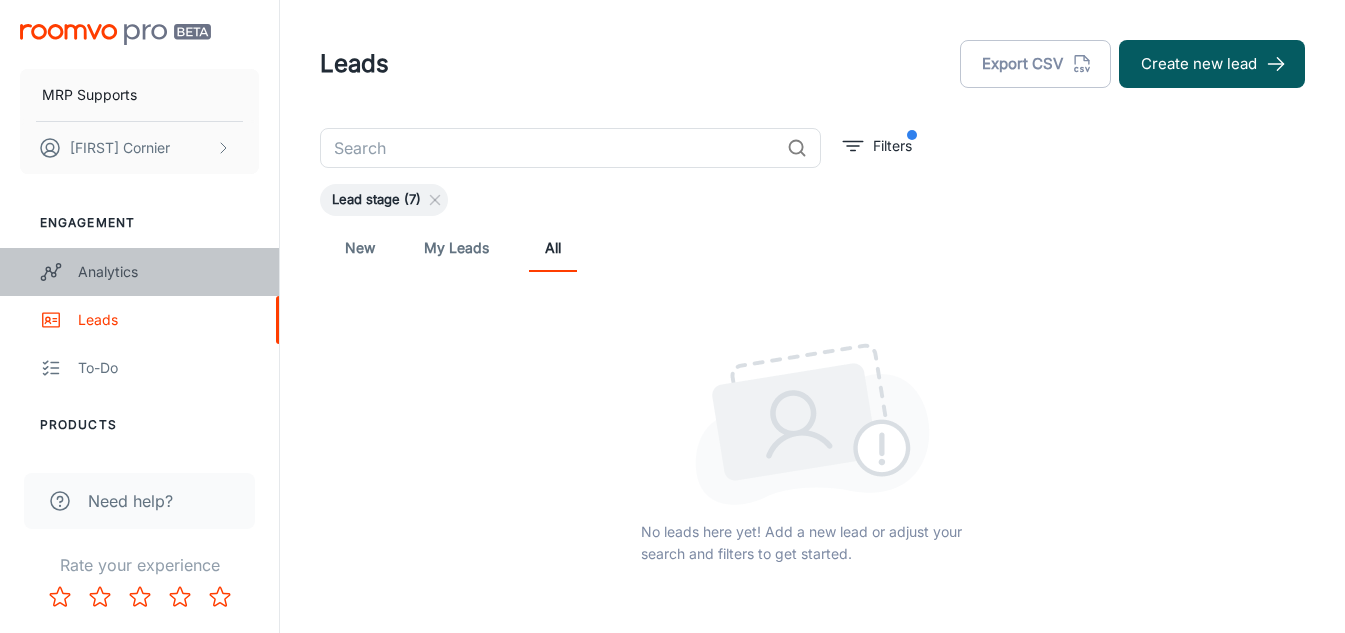 click on "Analytics" at bounding box center [139, 272] 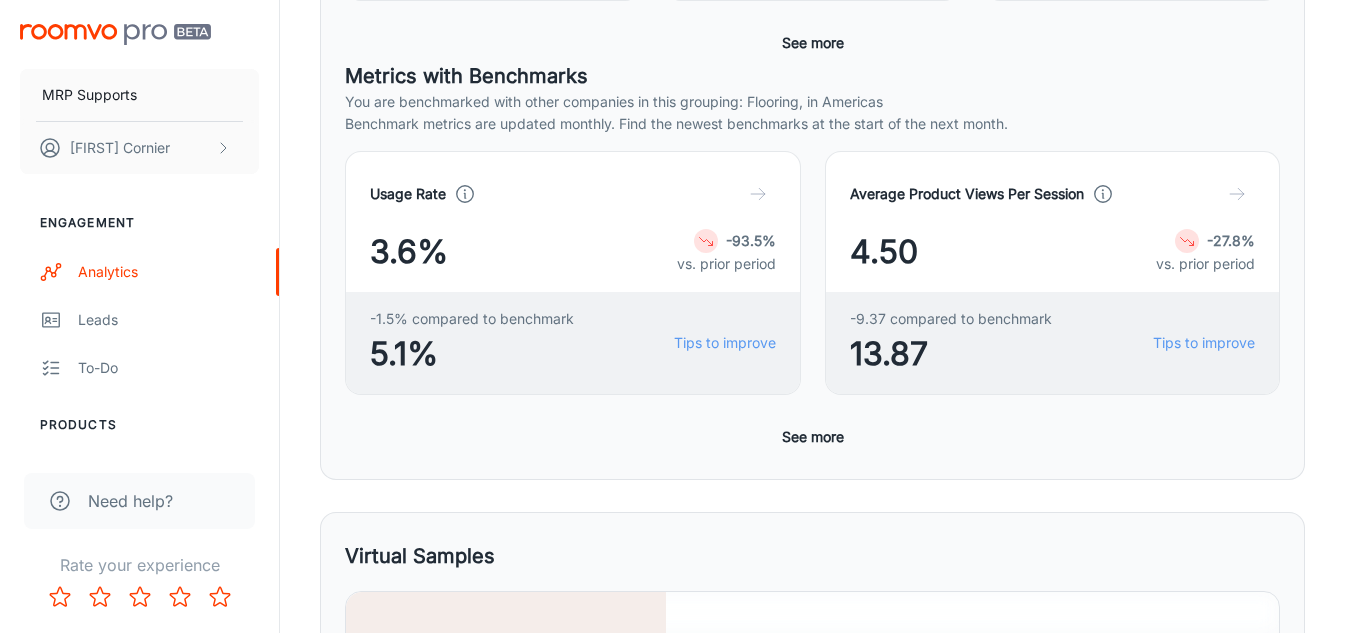 scroll, scrollTop: 559, scrollLeft: 0, axis: vertical 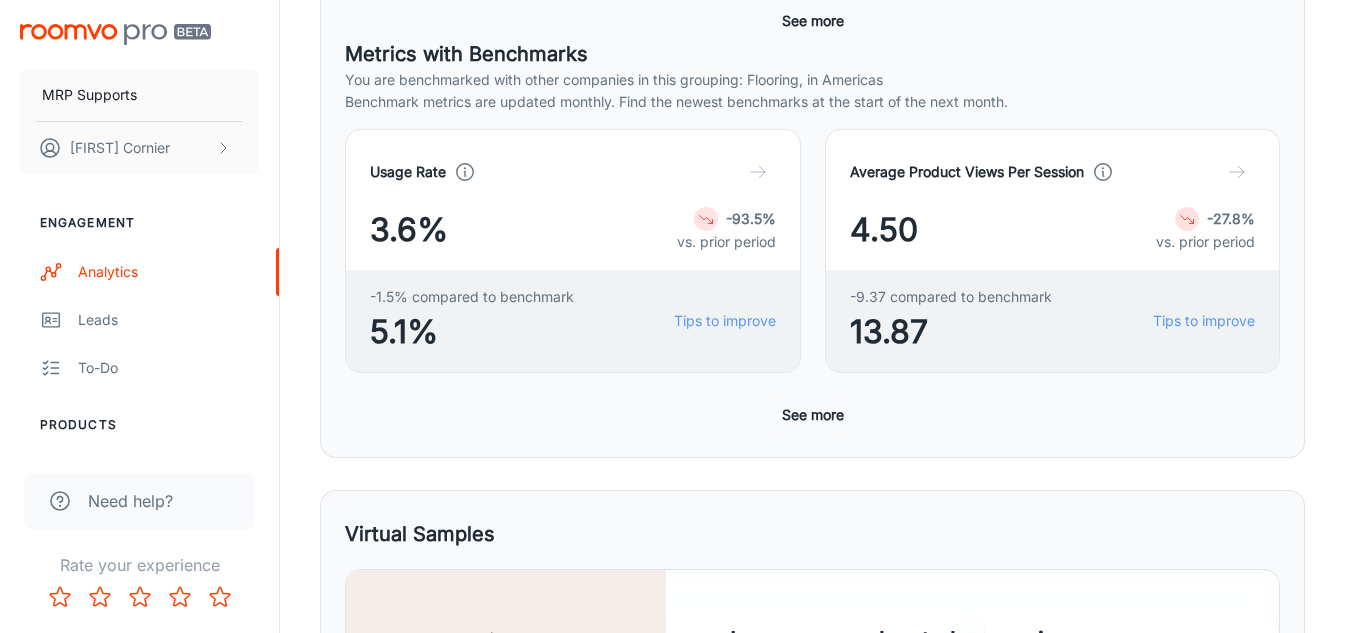 click on "See more" at bounding box center (813, 415) 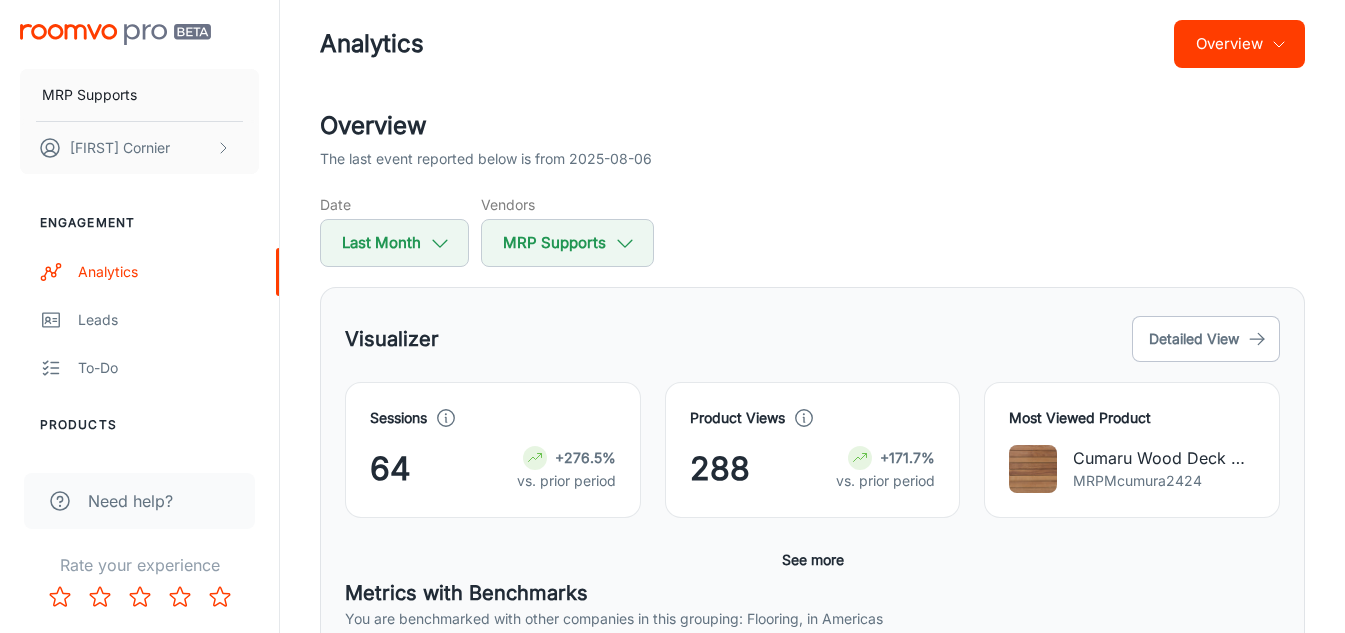 scroll, scrollTop: 100, scrollLeft: 0, axis: vertical 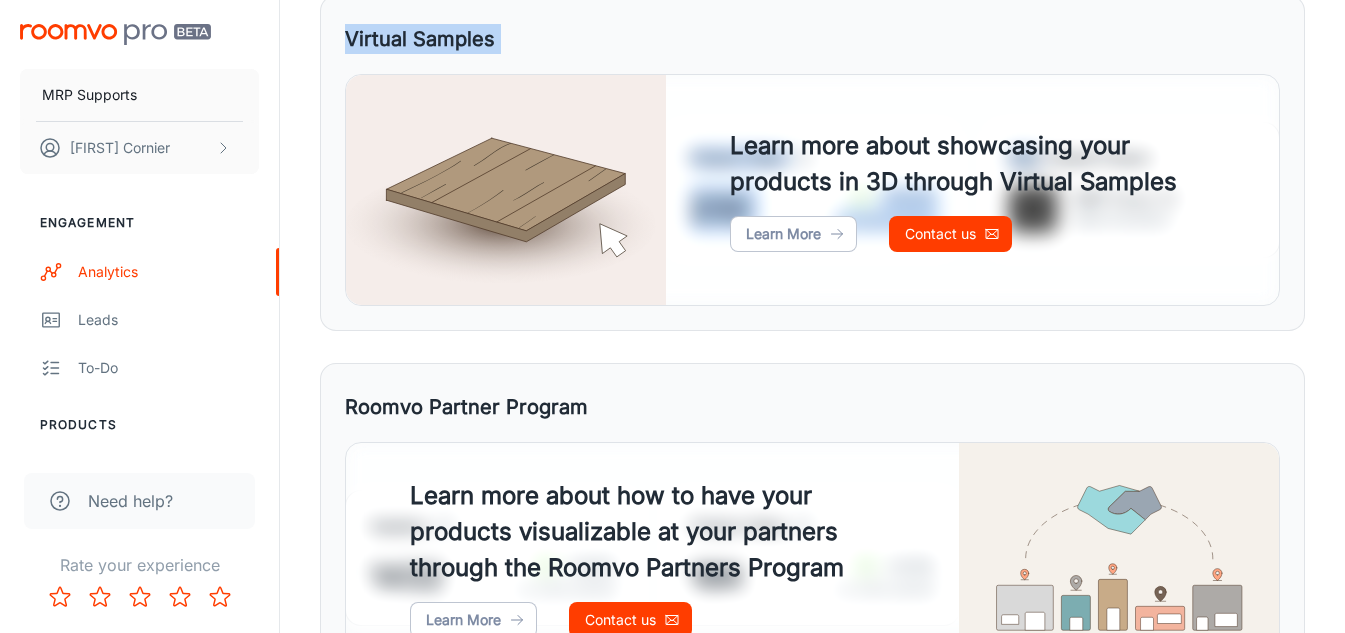 drag, startPoint x: 321, startPoint y: 53, endPoint x: 1035, endPoint y: 66, distance: 714.11835 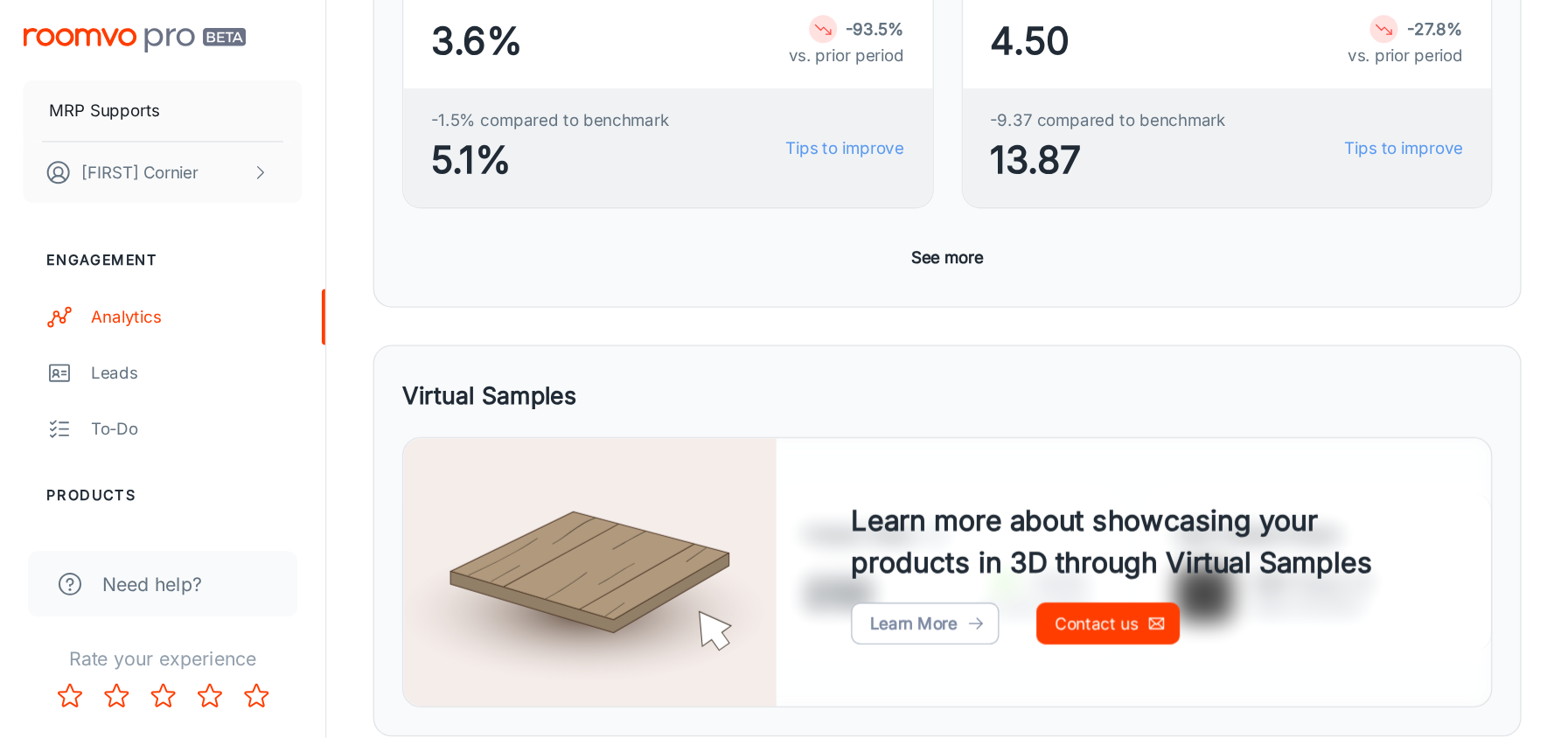scroll, scrollTop: 700, scrollLeft: 0, axis: vertical 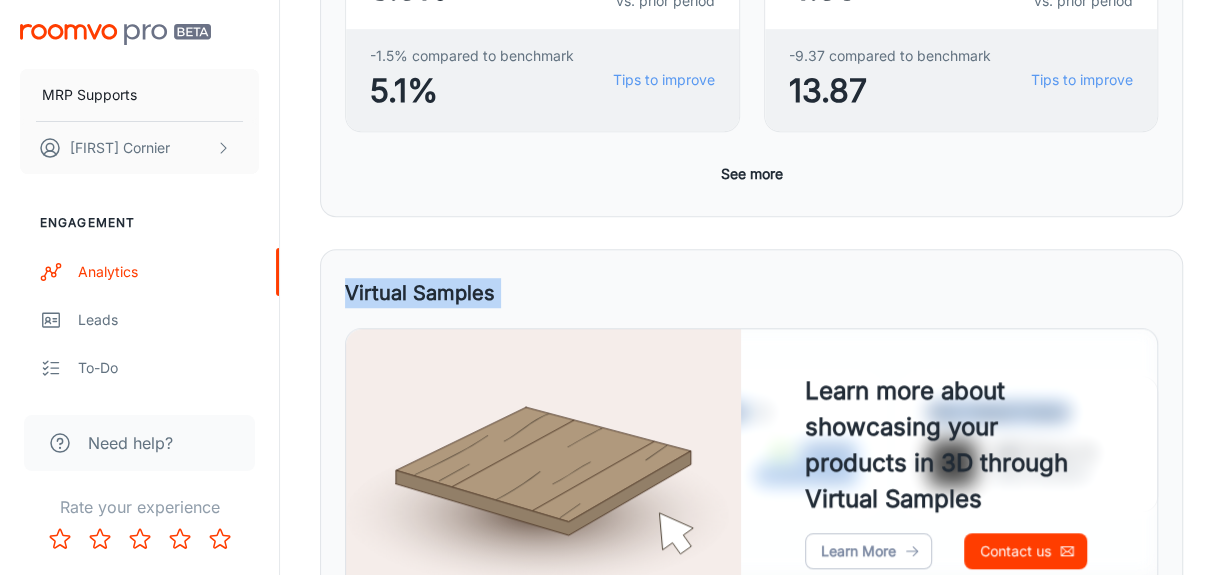 drag, startPoint x: 1187, startPoint y: 316, endPoint x: 1141, endPoint y: 221, distance: 105.550934 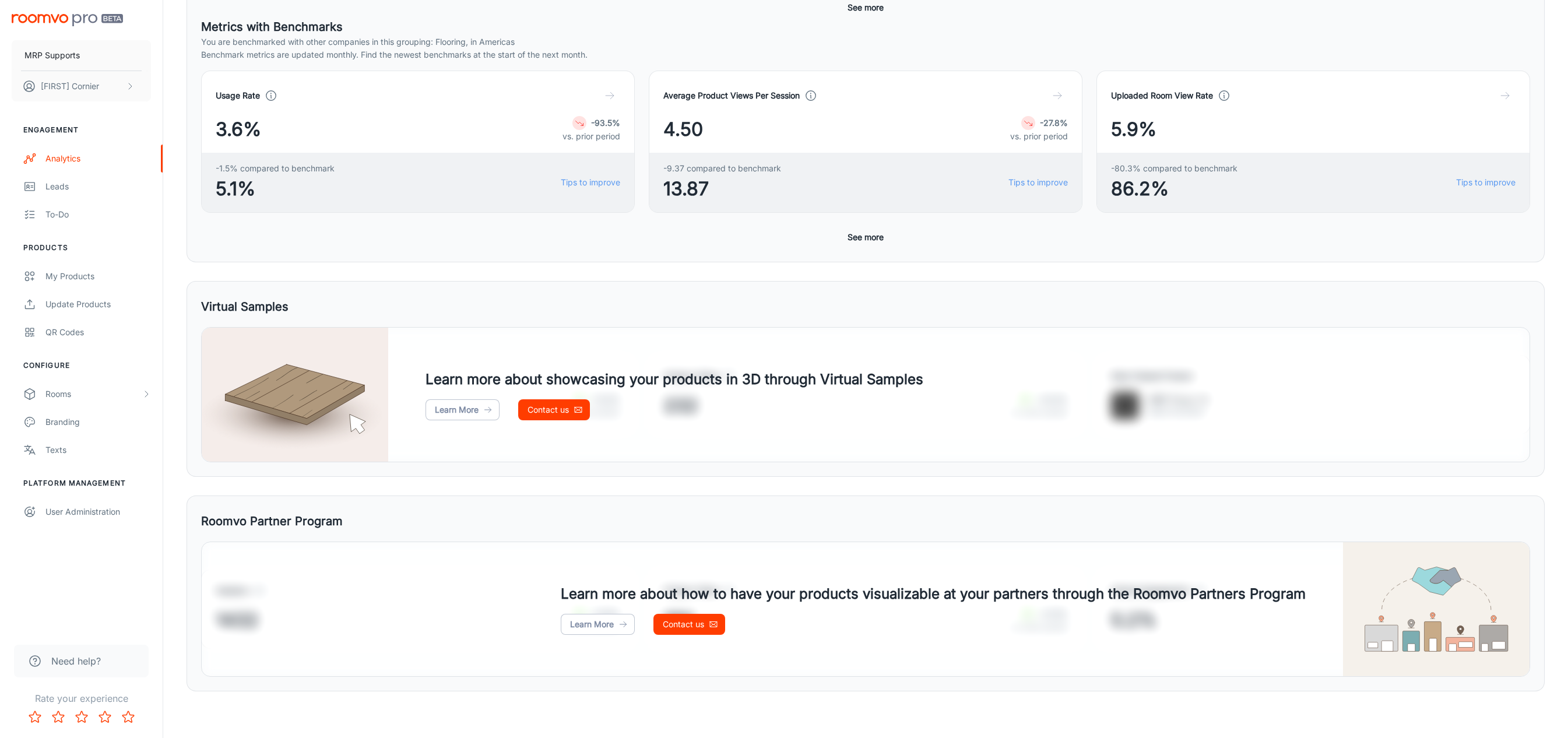 scroll, scrollTop: 0, scrollLeft: 0, axis: both 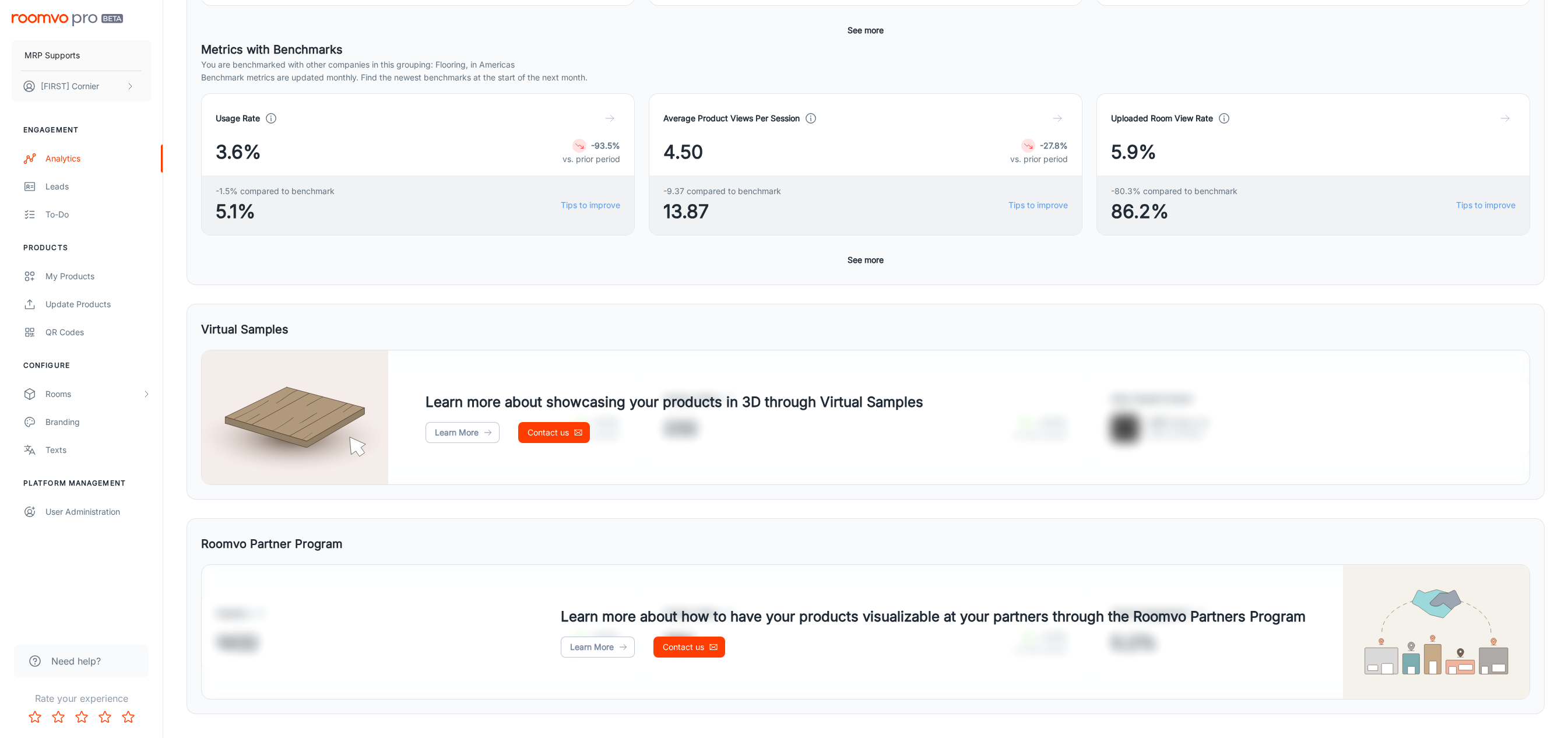 type 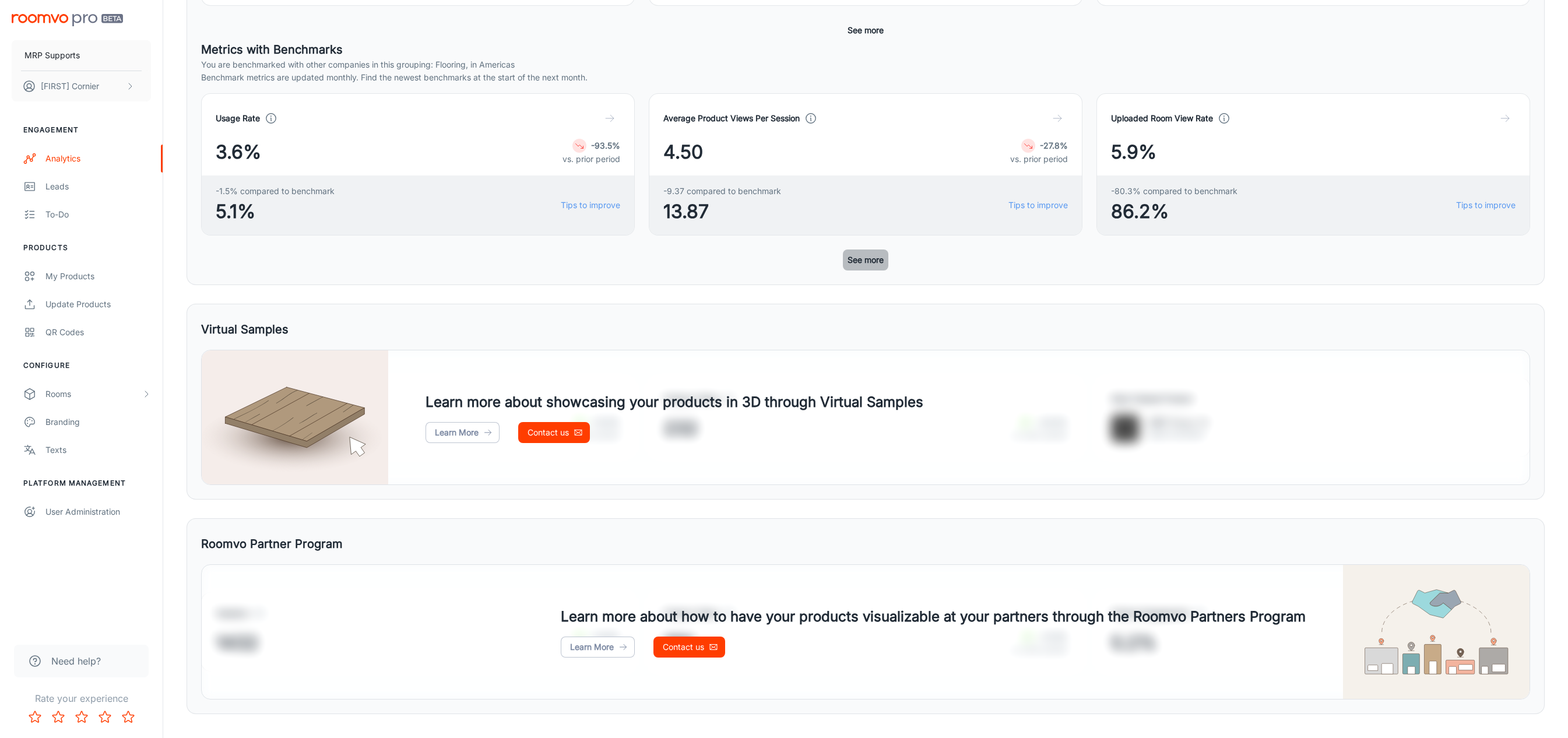 click on "See more" at bounding box center (866, 260) 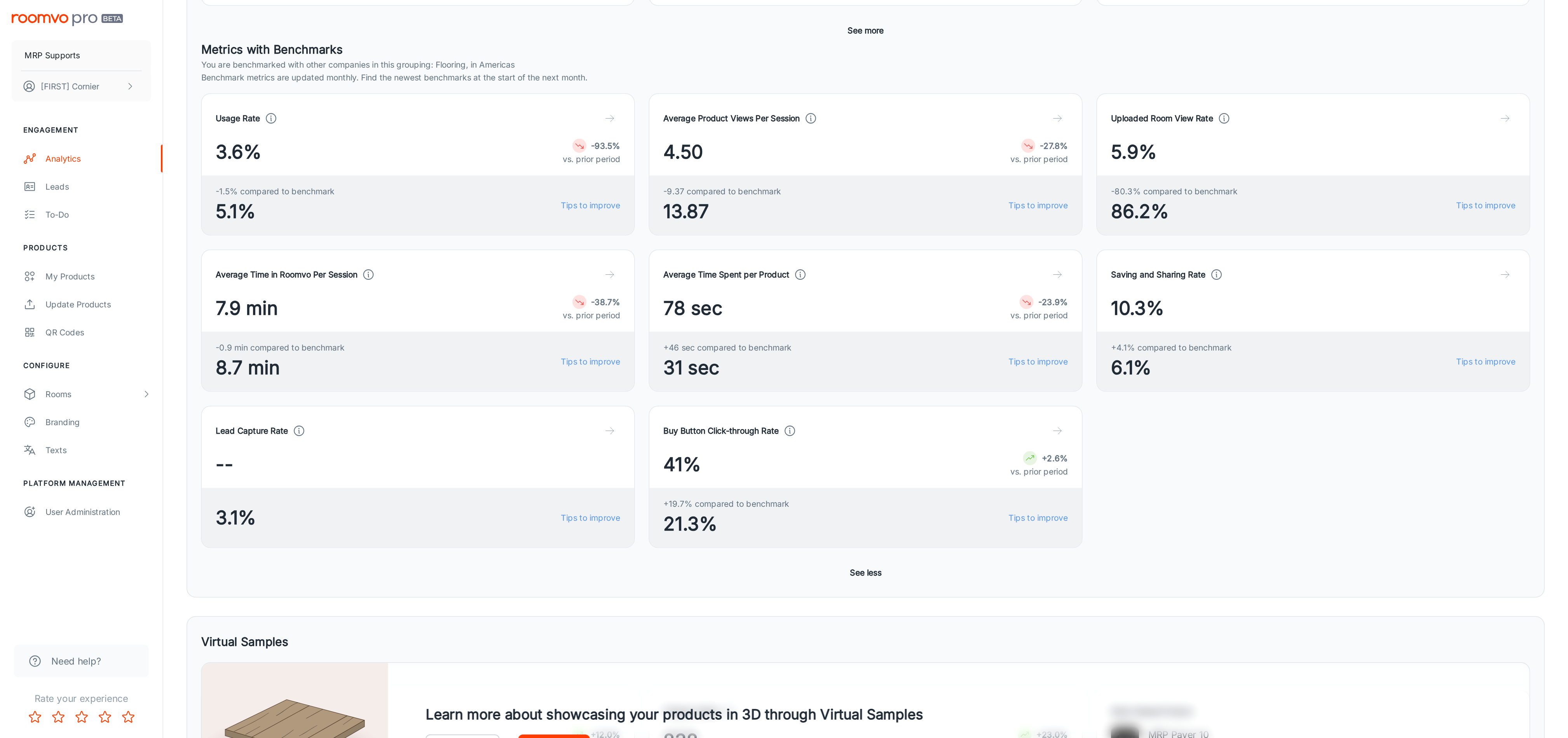 scroll, scrollTop: 198, scrollLeft: 0, axis: vertical 